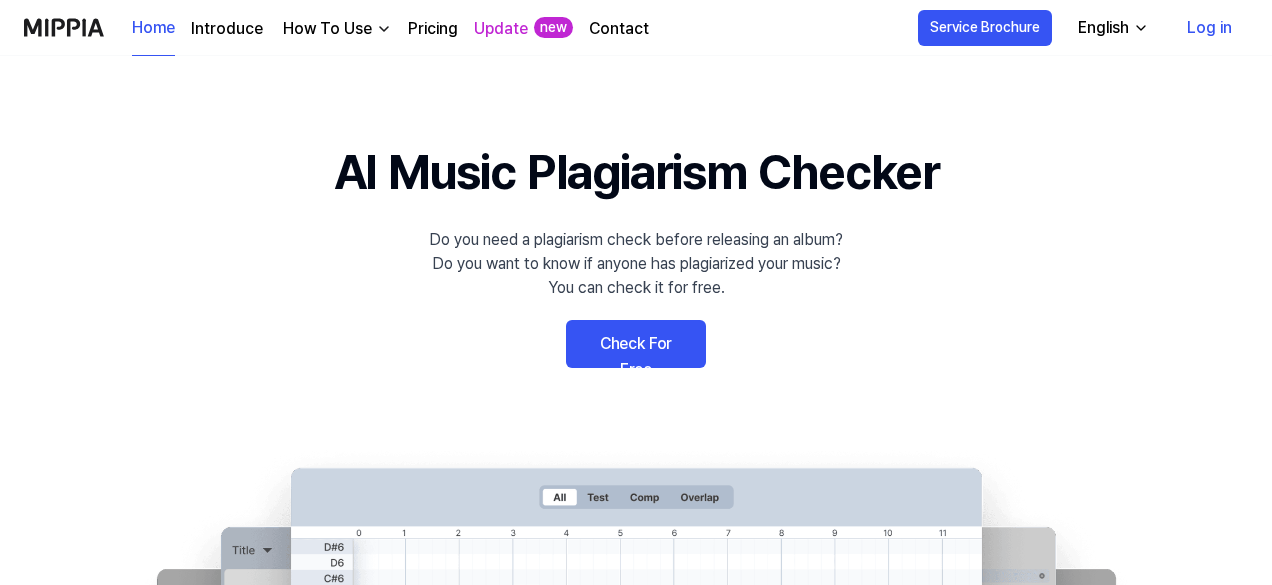 scroll, scrollTop: 200, scrollLeft: 0, axis: vertical 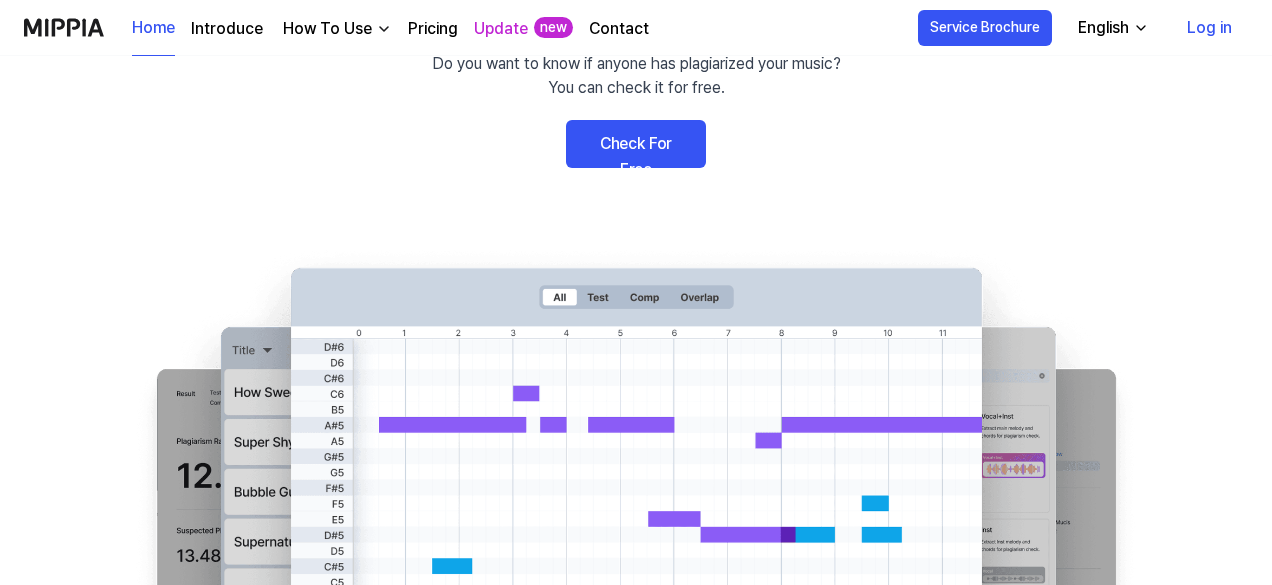 click on "Check For Free" at bounding box center (636, 144) 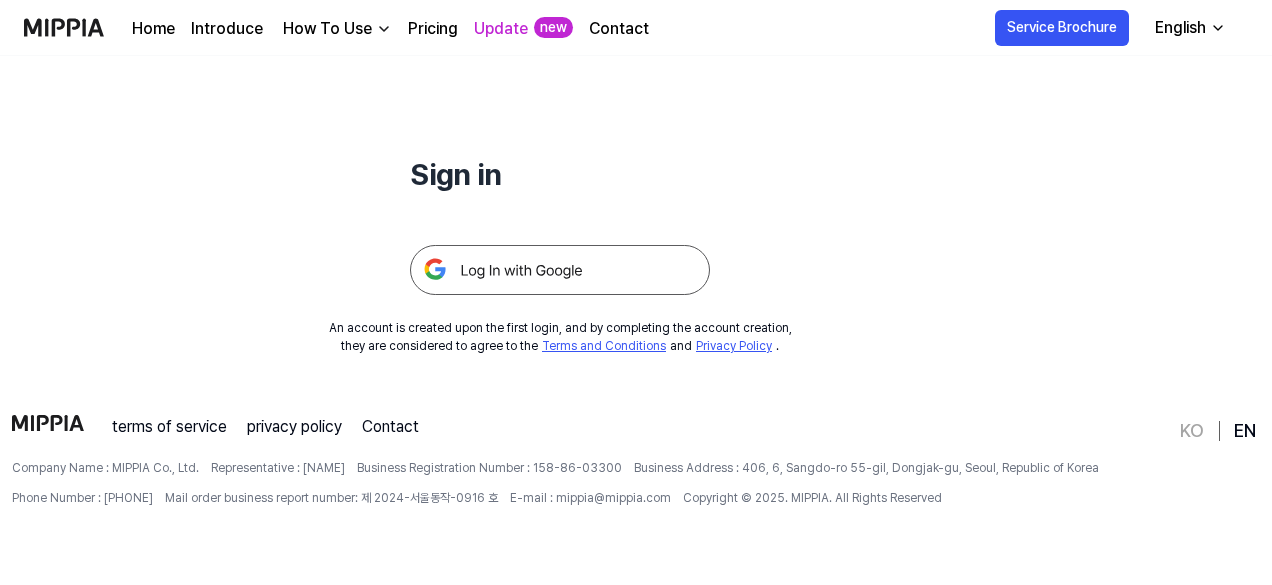 scroll, scrollTop: 0, scrollLeft: 0, axis: both 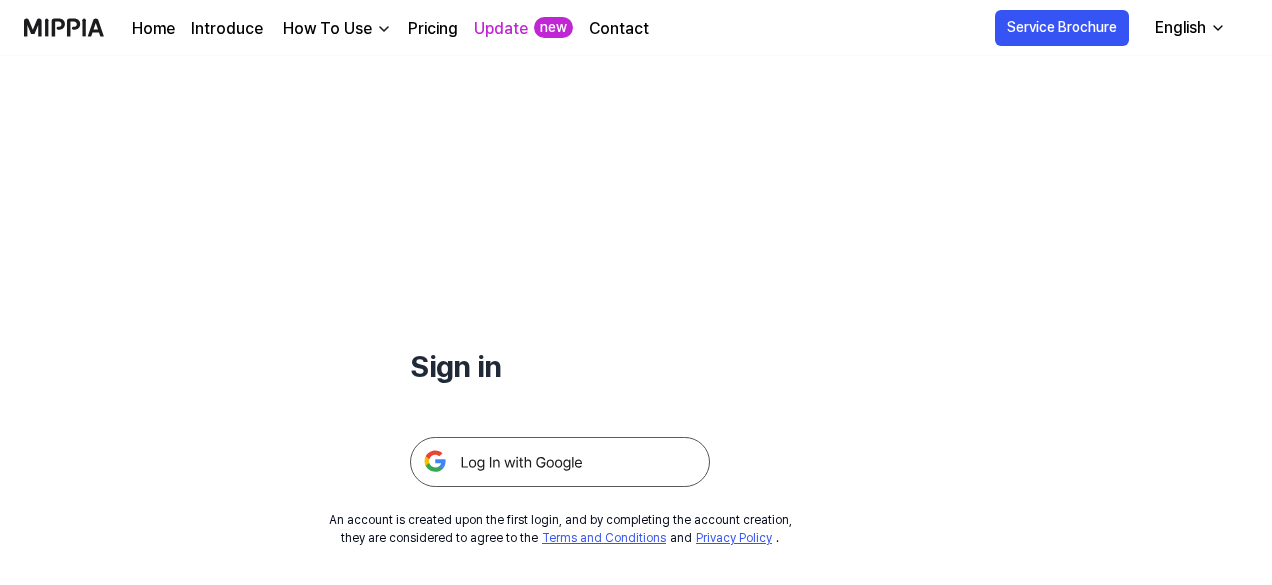 click at bounding box center [560, 462] 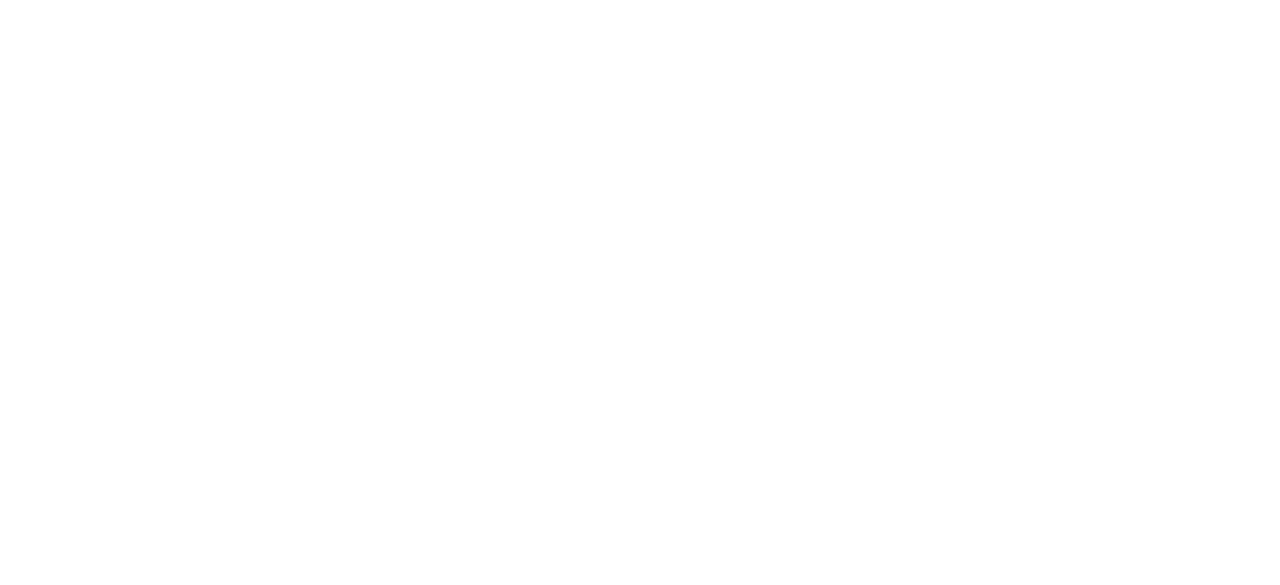 scroll, scrollTop: 0, scrollLeft: 0, axis: both 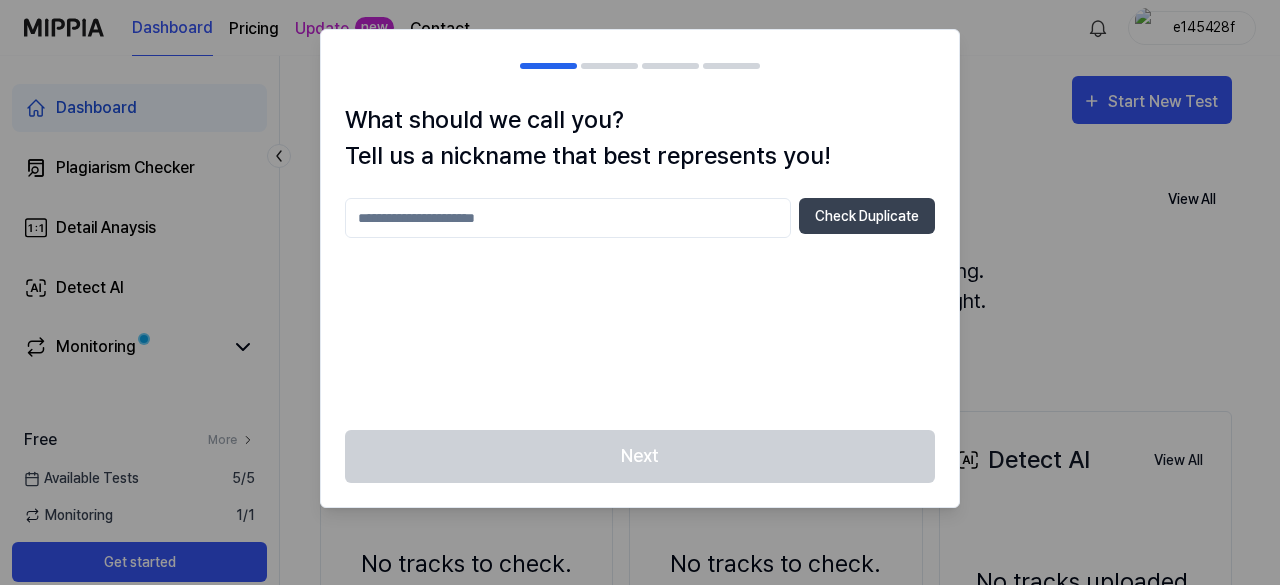 click at bounding box center [568, 218] 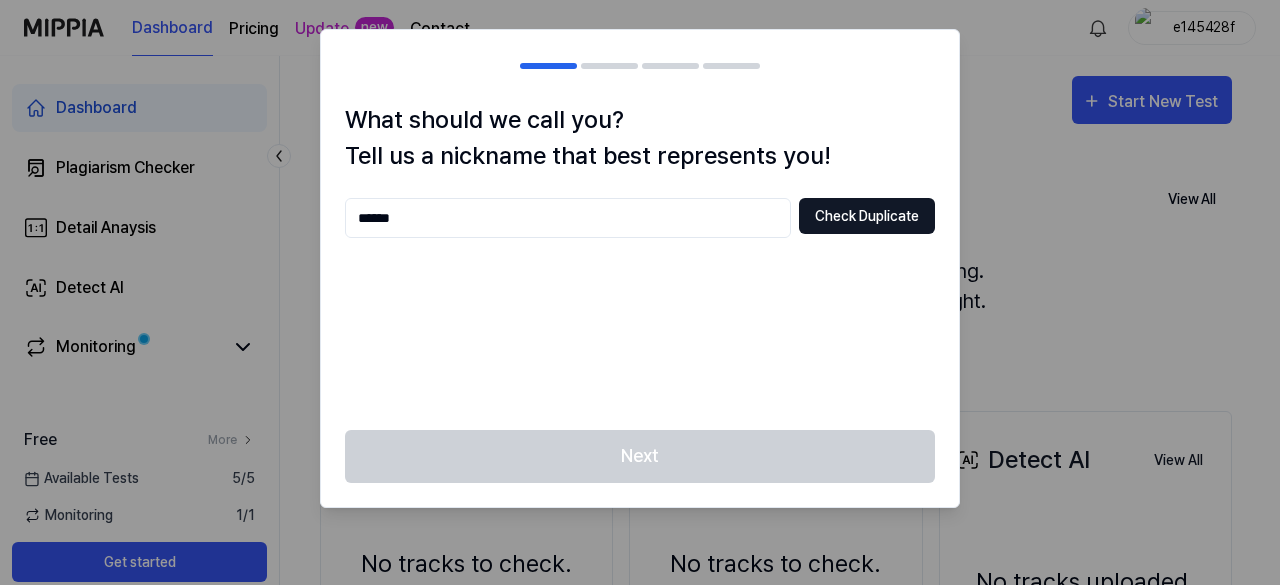 type on "******" 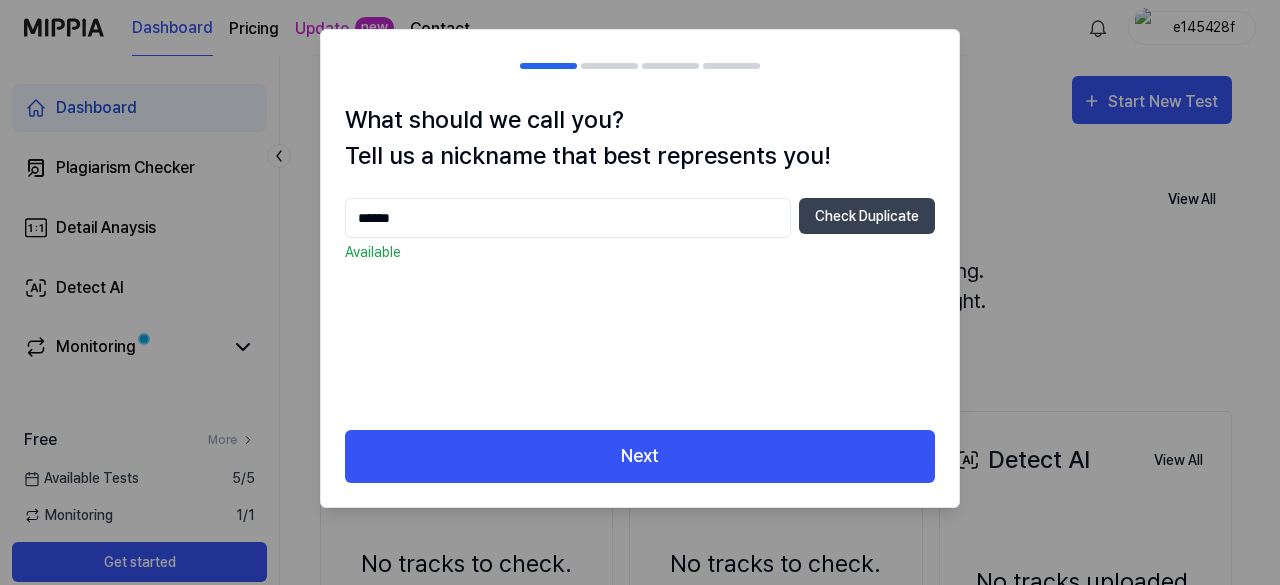 drag, startPoint x: 564, startPoint y: 217, endPoint x: 146, endPoint y: 207, distance: 418.1196 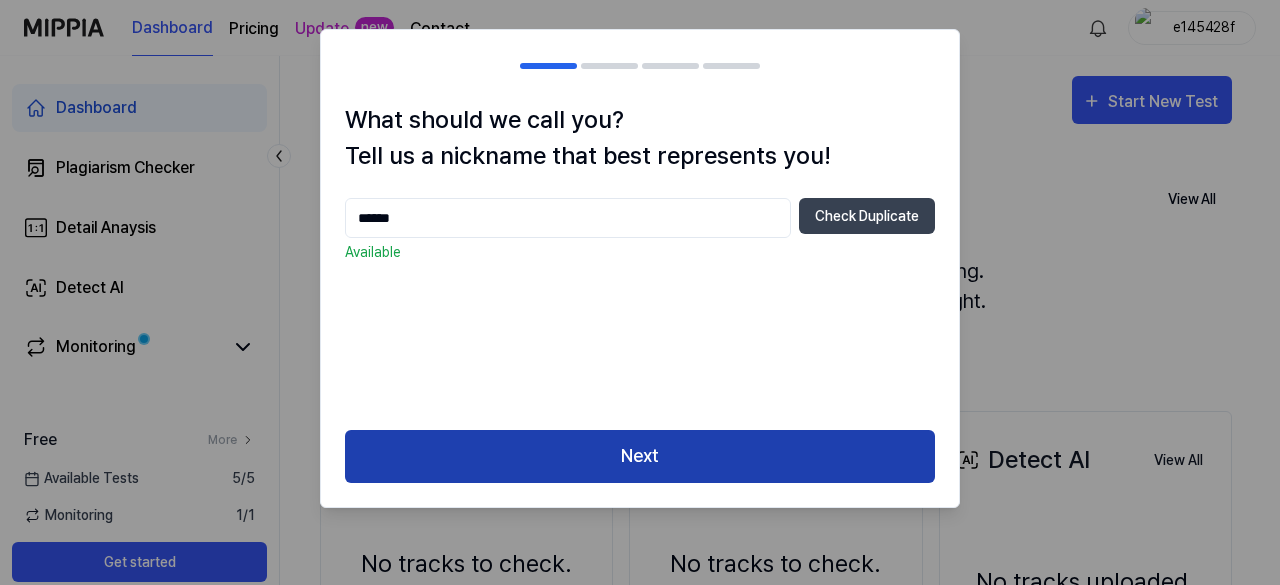 click on "Next" at bounding box center (640, 456) 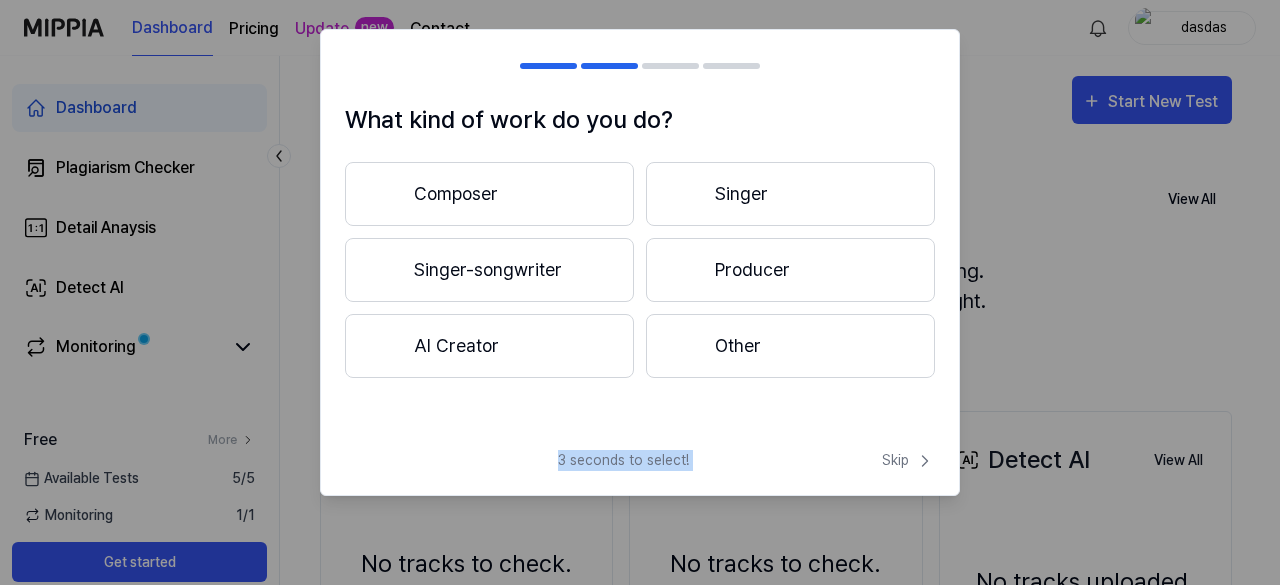 click on "3 seconds to select! Skip" at bounding box center (640, 472) 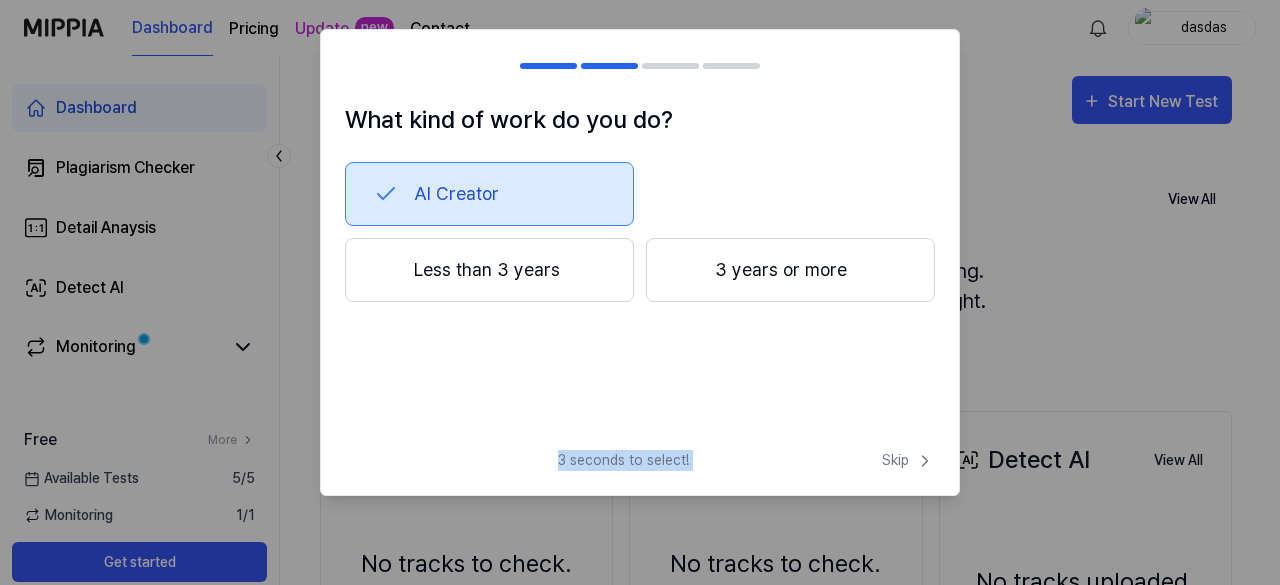 click on "Less than 3 years" at bounding box center (489, 270) 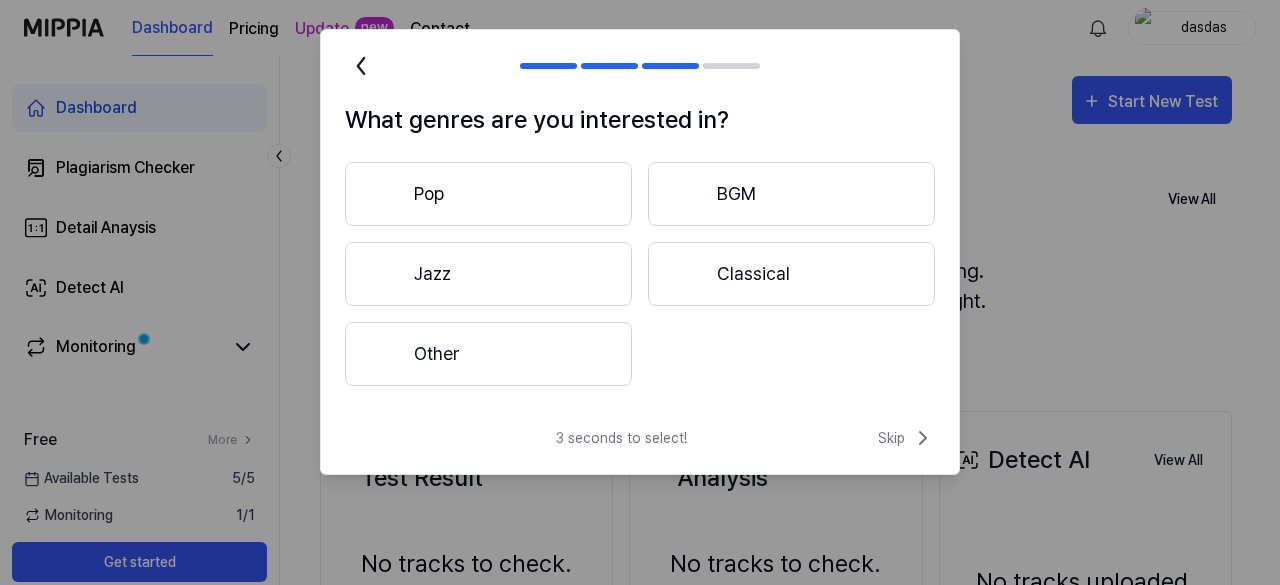 click on "Other" at bounding box center (488, 354) 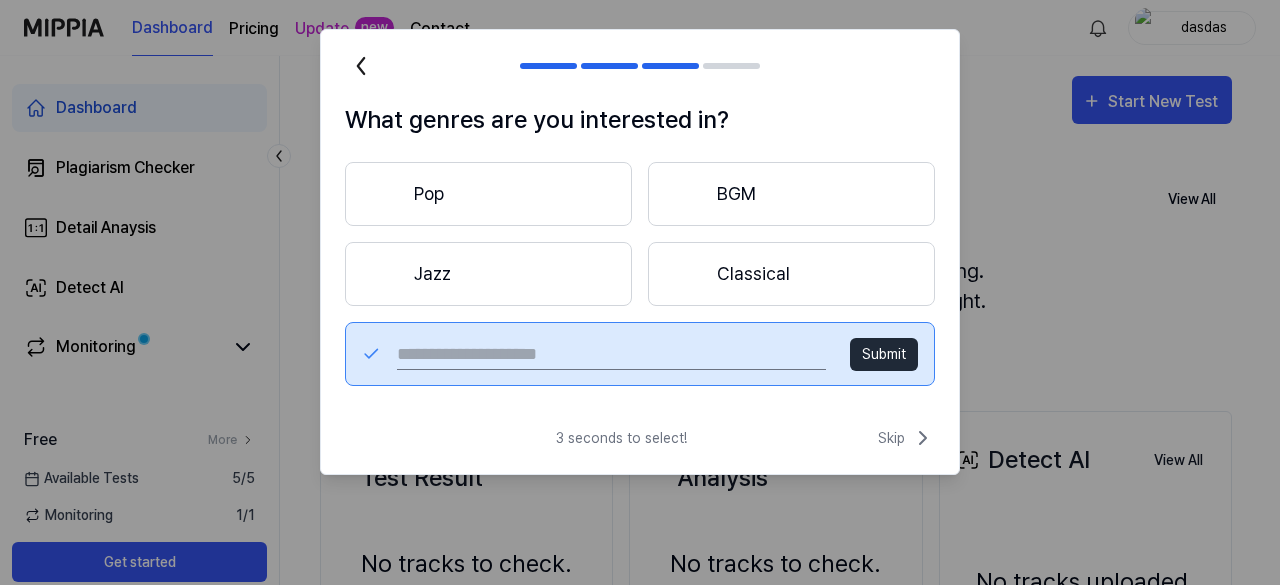 click at bounding box center (611, 354) 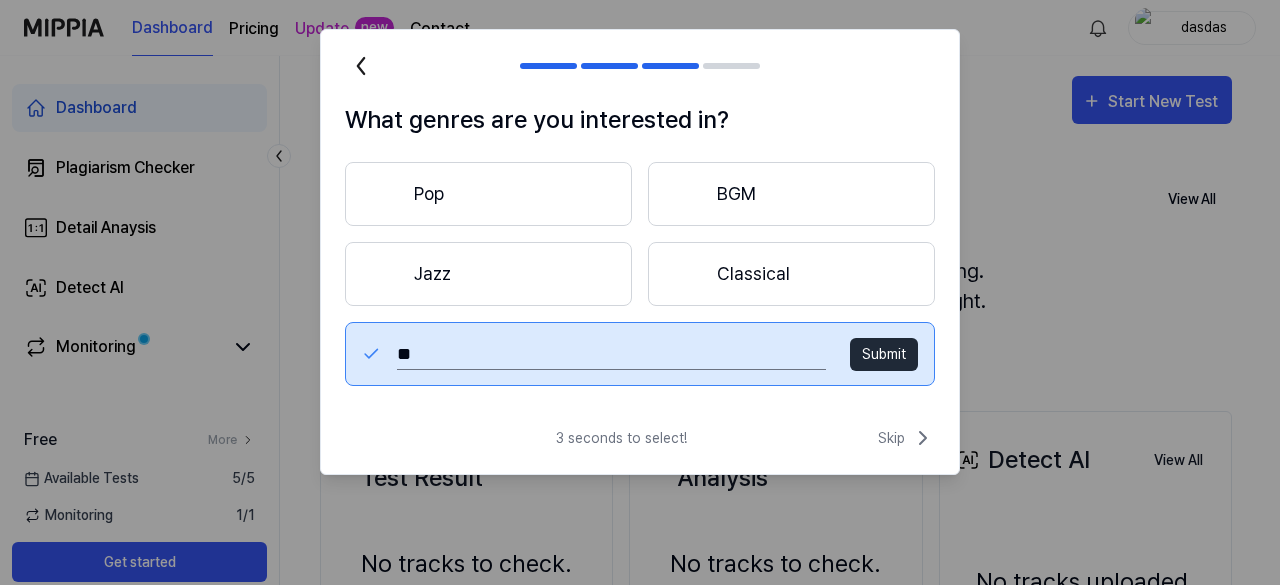 type on "*" 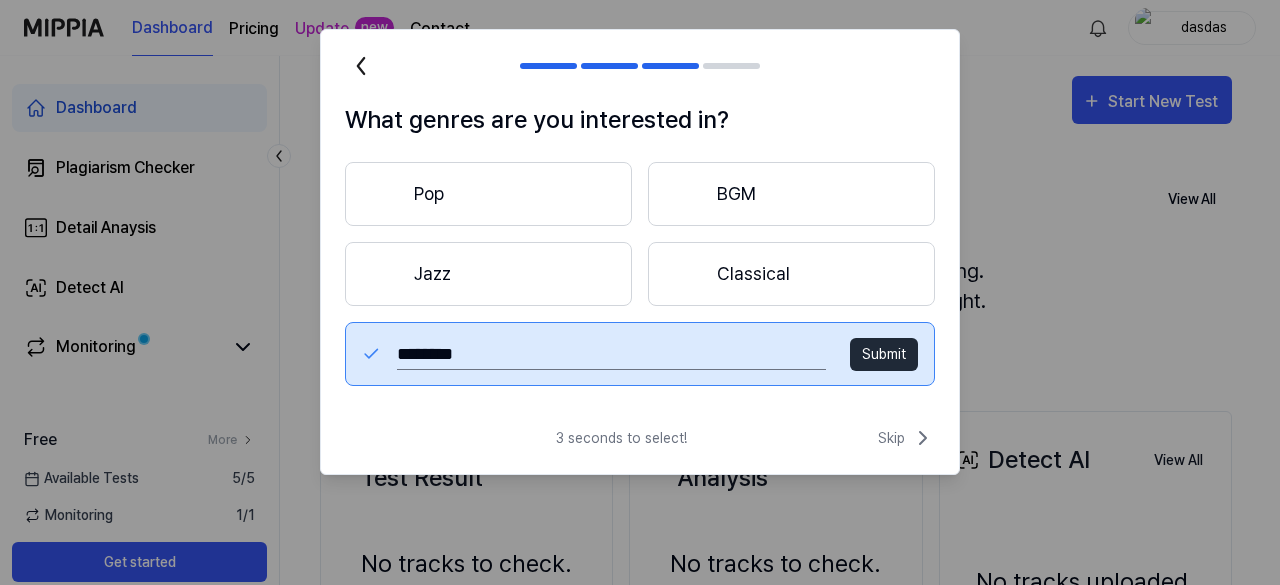 type on "********" 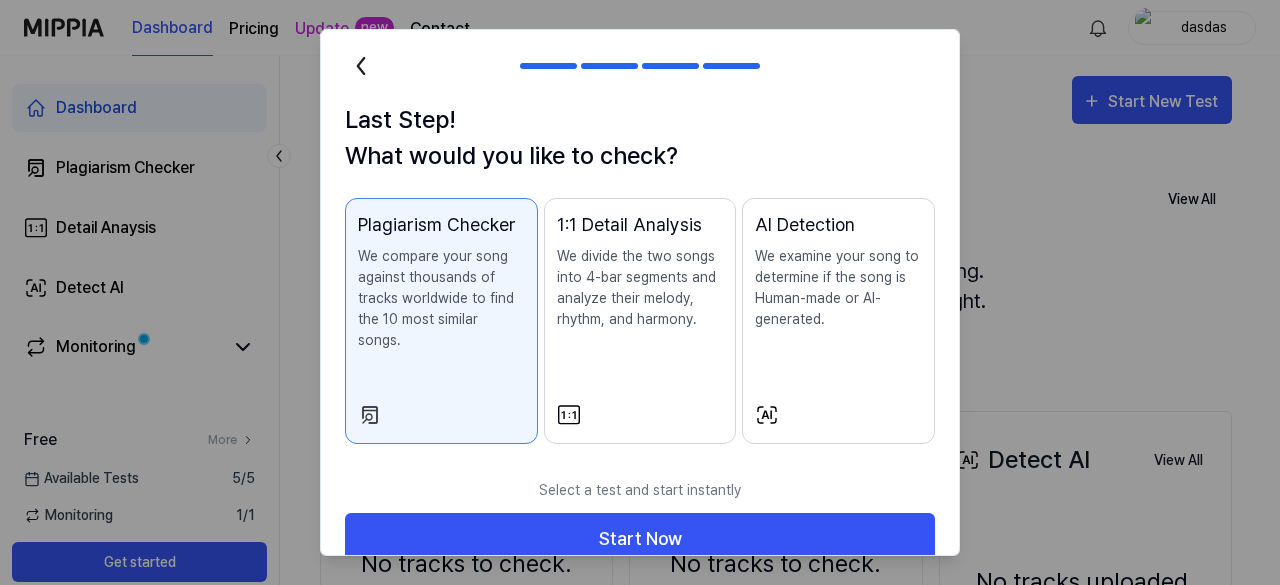 click on "Select a test and start instantly" at bounding box center (640, 490) 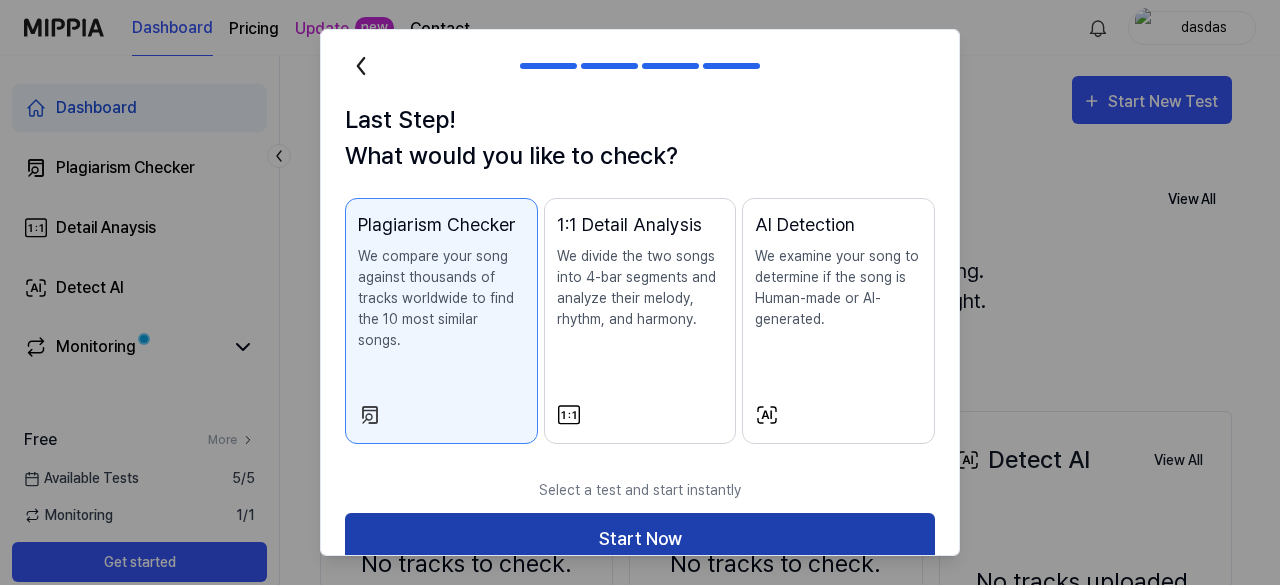 drag, startPoint x: 610, startPoint y: 545, endPoint x: 600, endPoint y: 526, distance: 21.470911 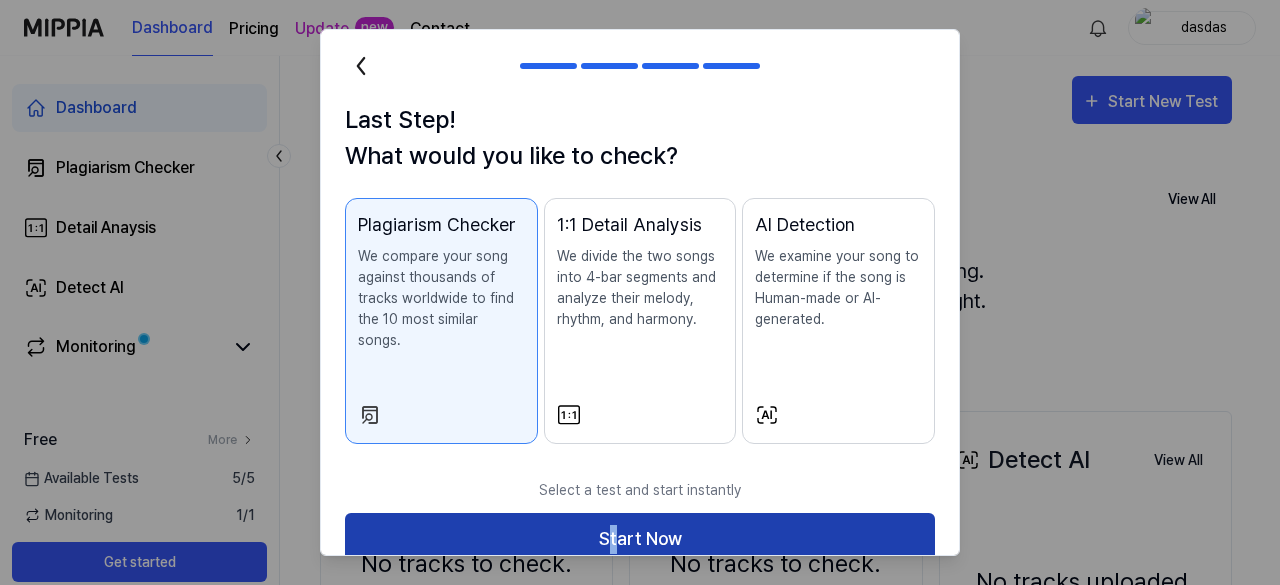 scroll, scrollTop: 2, scrollLeft: 0, axis: vertical 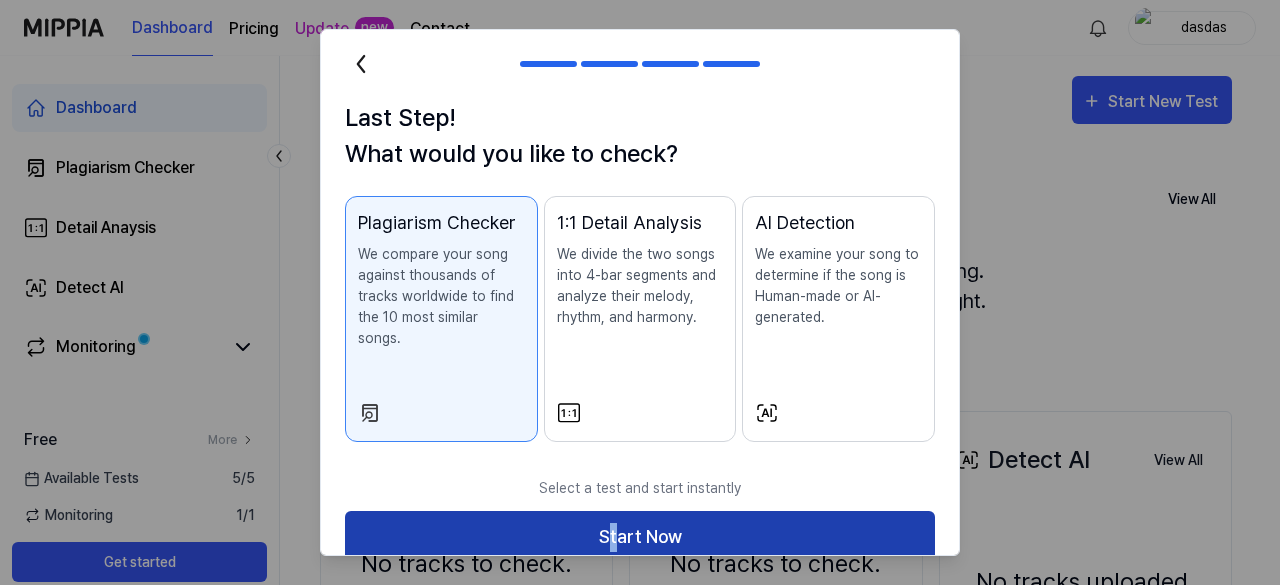 click on "Start Now" at bounding box center (640, 537) 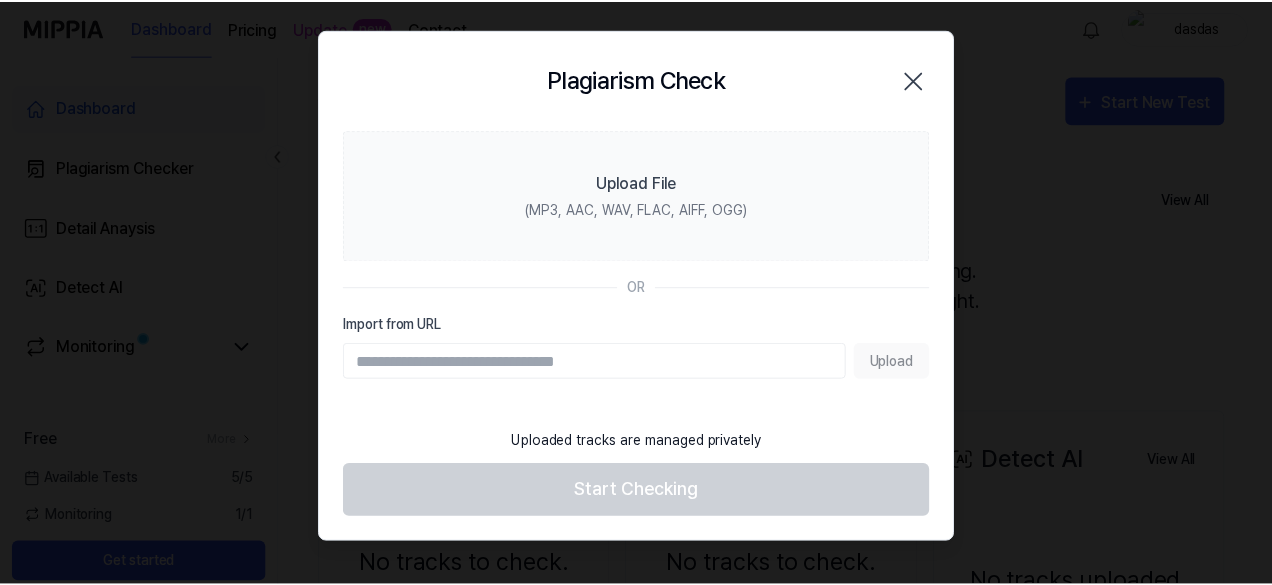 scroll, scrollTop: 0, scrollLeft: 0, axis: both 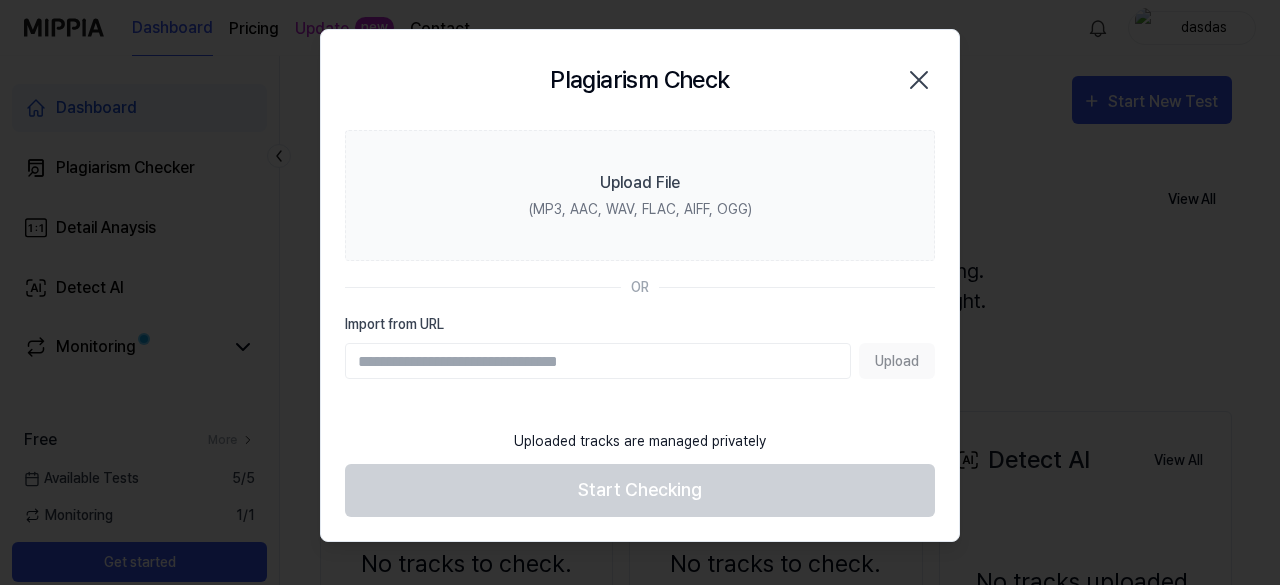 click 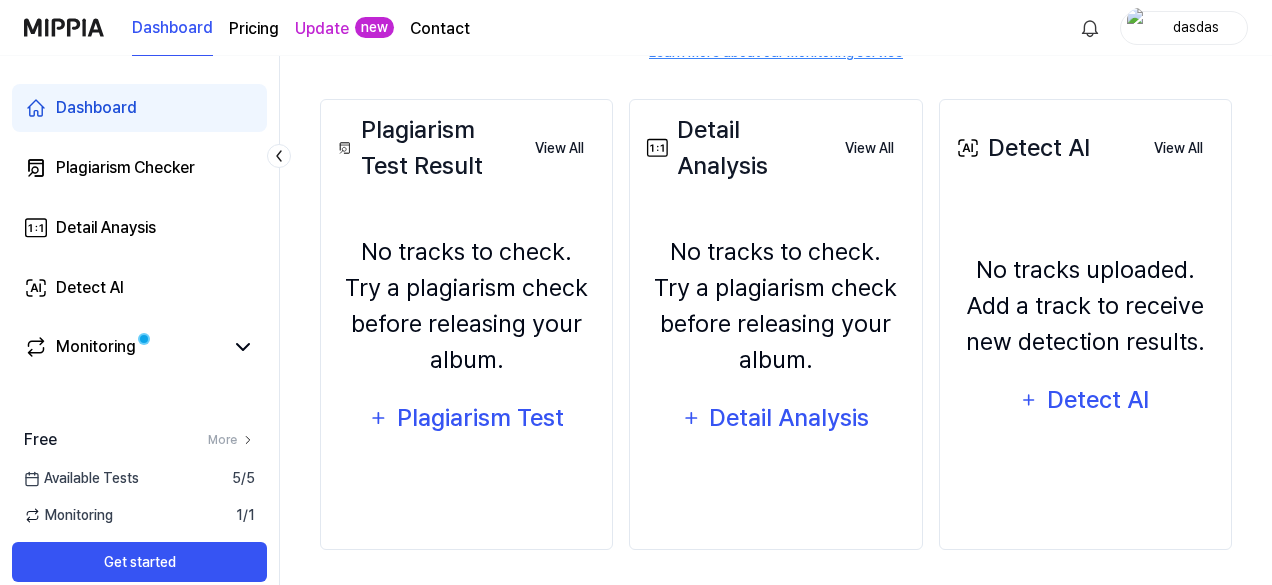 scroll, scrollTop: 316, scrollLeft: 0, axis: vertical 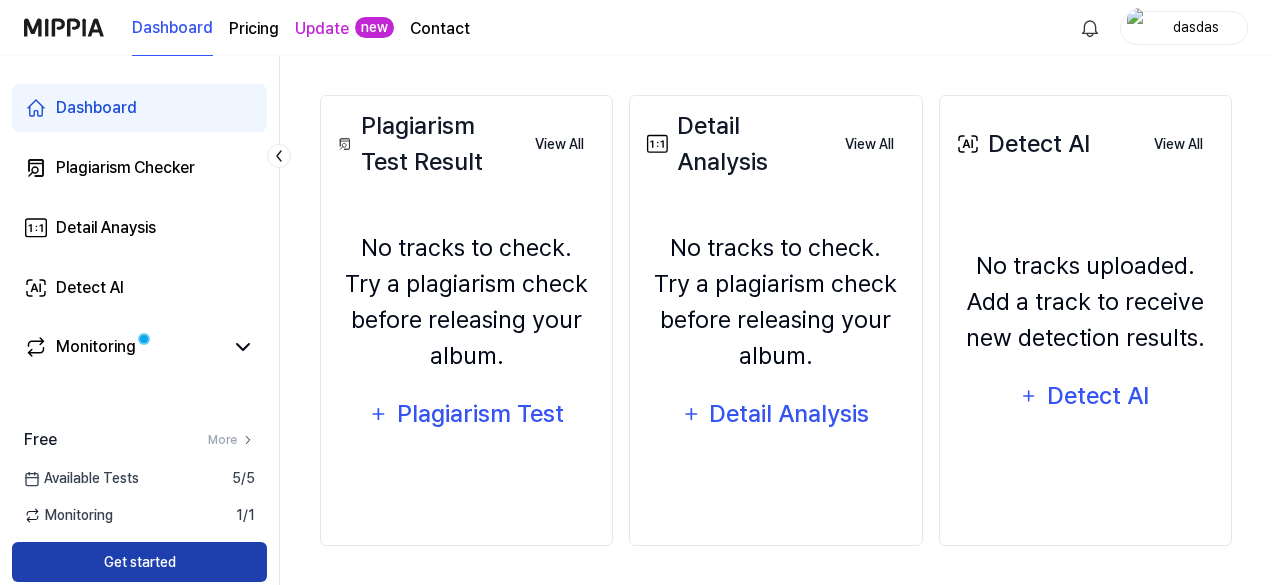 click on "Get started" at bounding box center [139, 562] 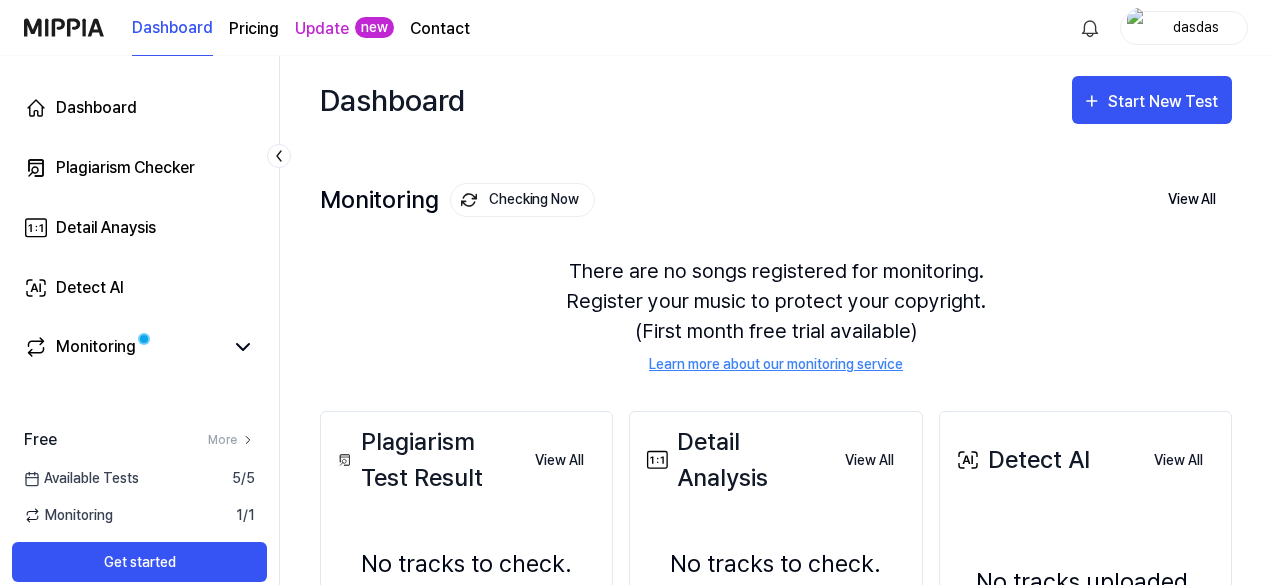 scroll, scrollTop: 316, scrollLeft: 0, axis: vertical 